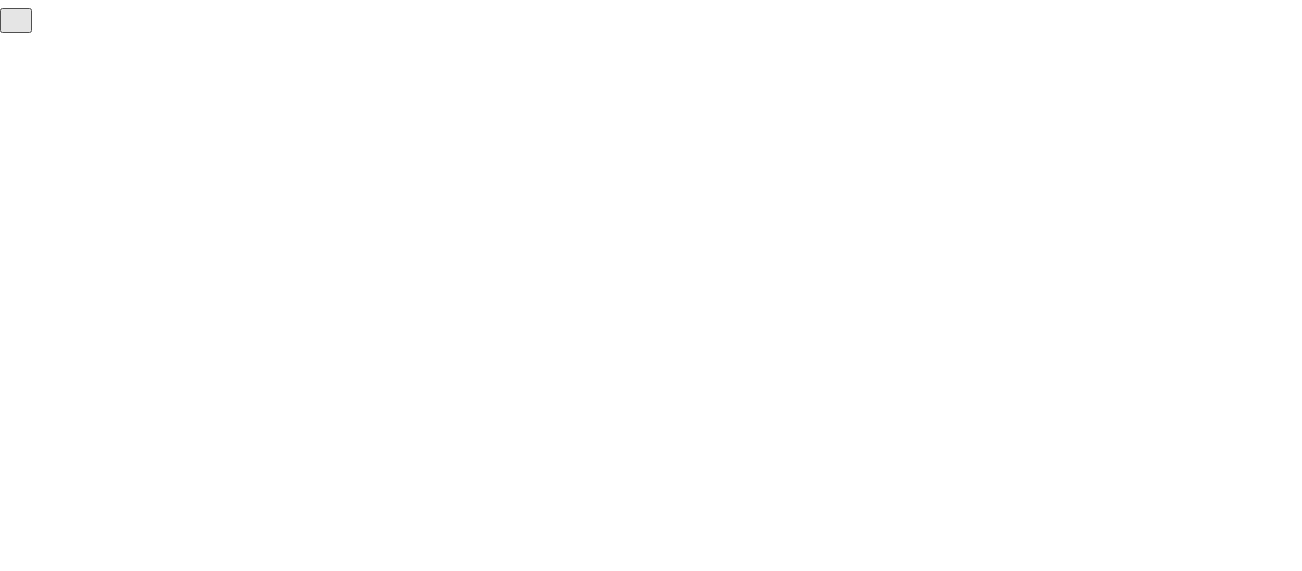 scroll, scrollTop: 0, scrollLeft: 0, axis: both 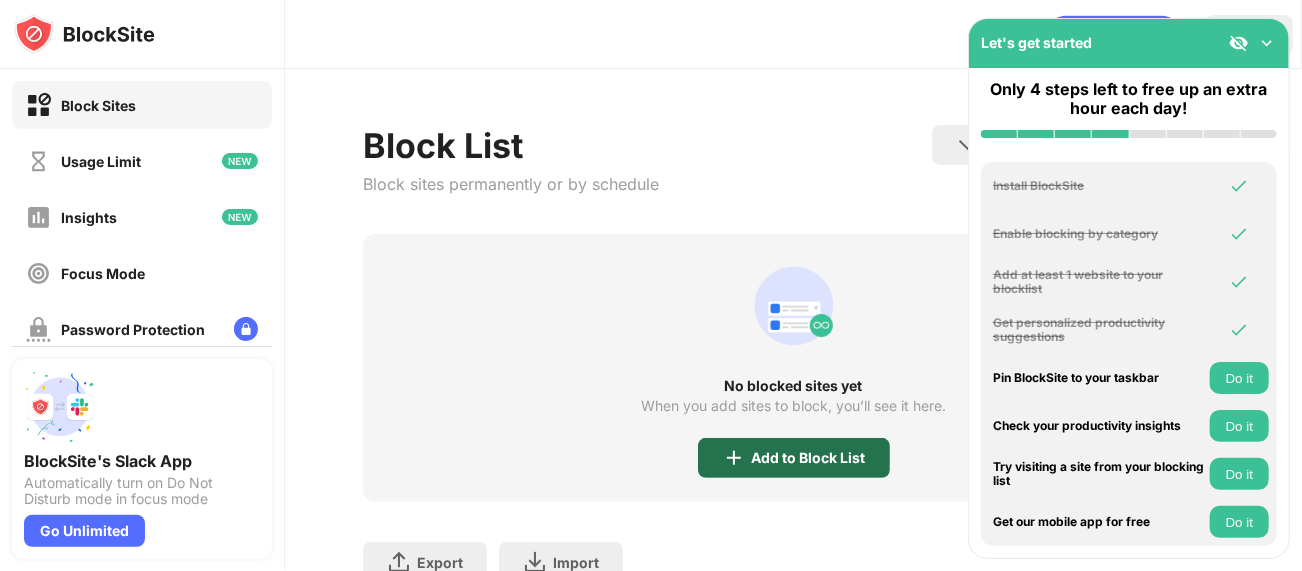 click on "Add to Block List" at bounding box center (794, 458) 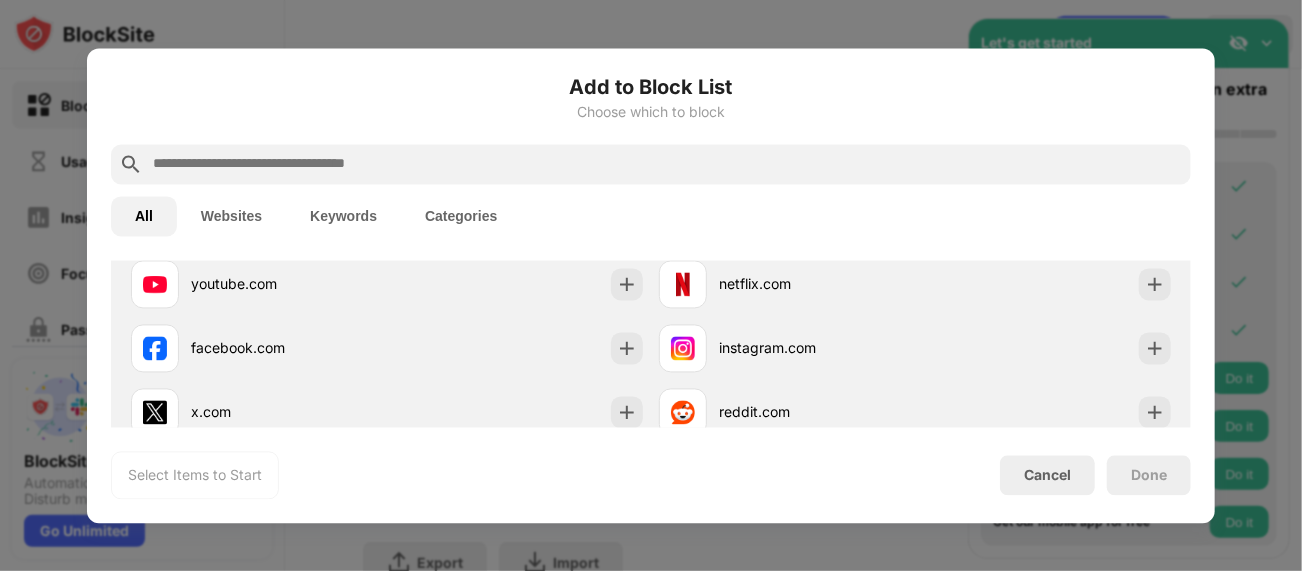 scroll, scrollTop: 353, scrollLeft: 0, axis: vertical 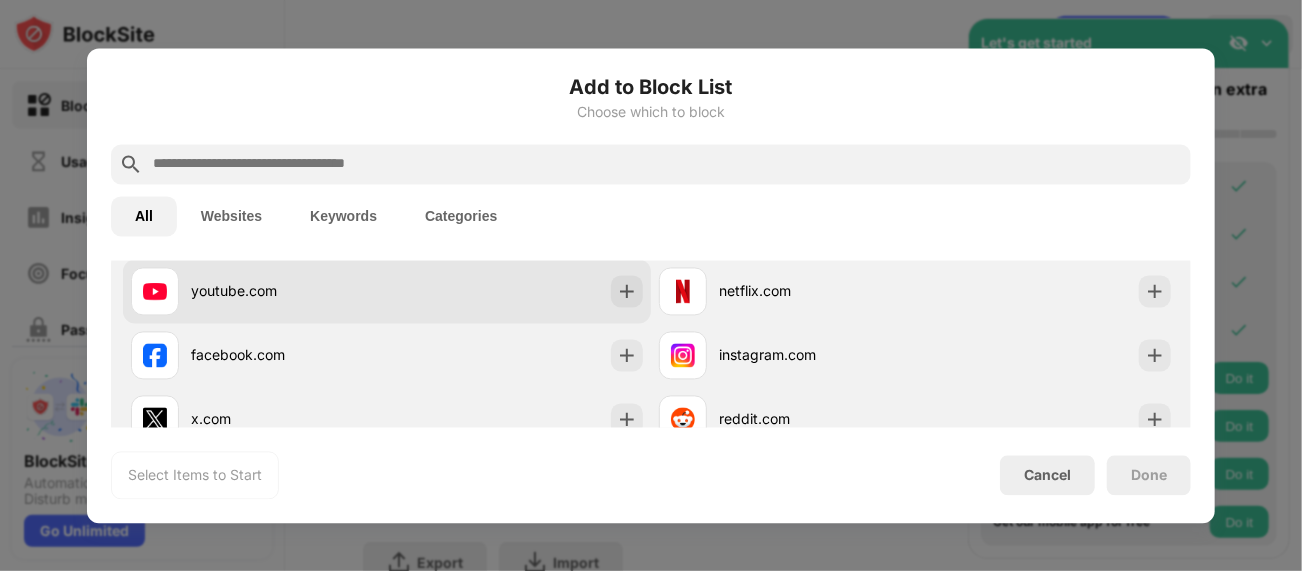 click on "youtube.com" at bounding box center (289, 291) 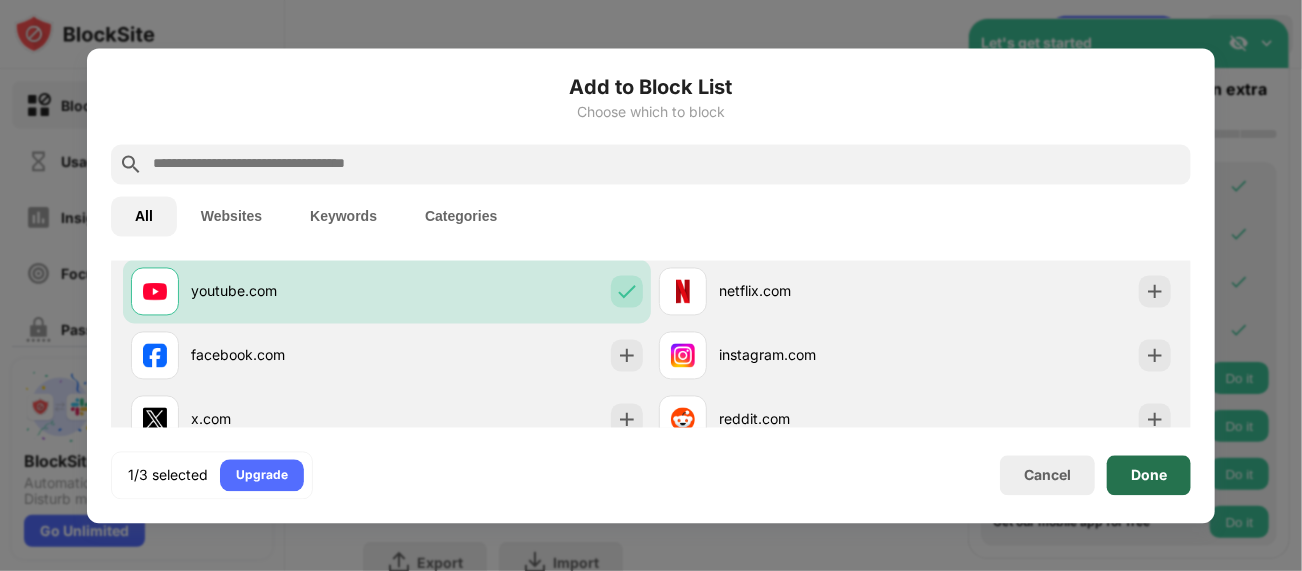 click on "Done" at bounding box center (1149, 475) 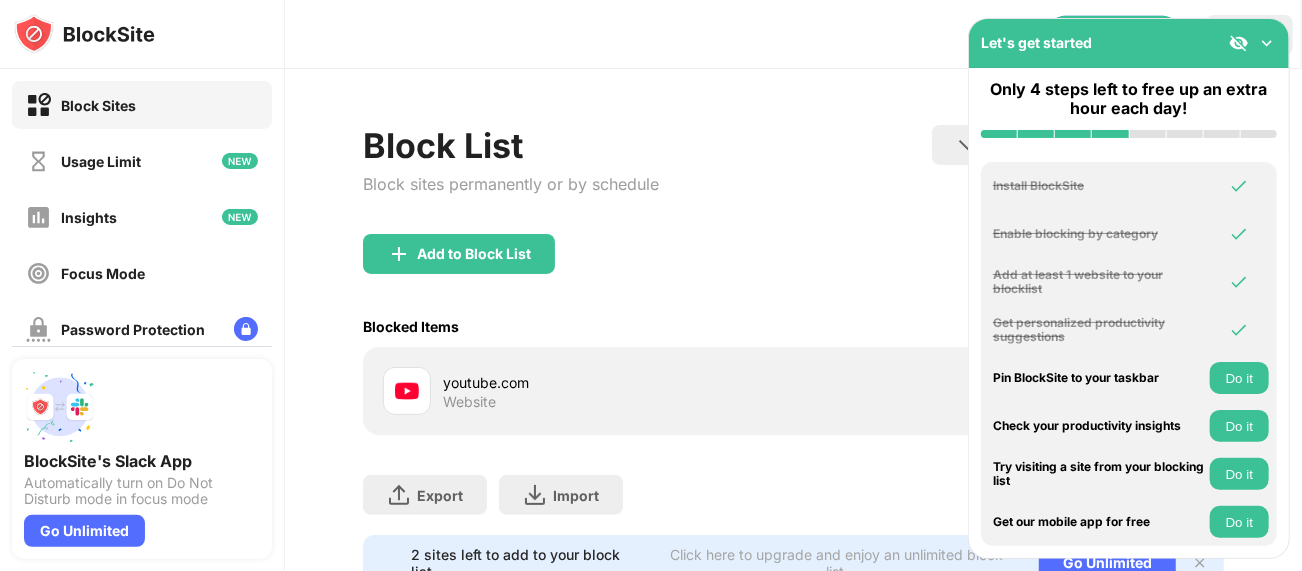 scroll, scrollTop: 90, scrollLeft: 0, axis: vertical 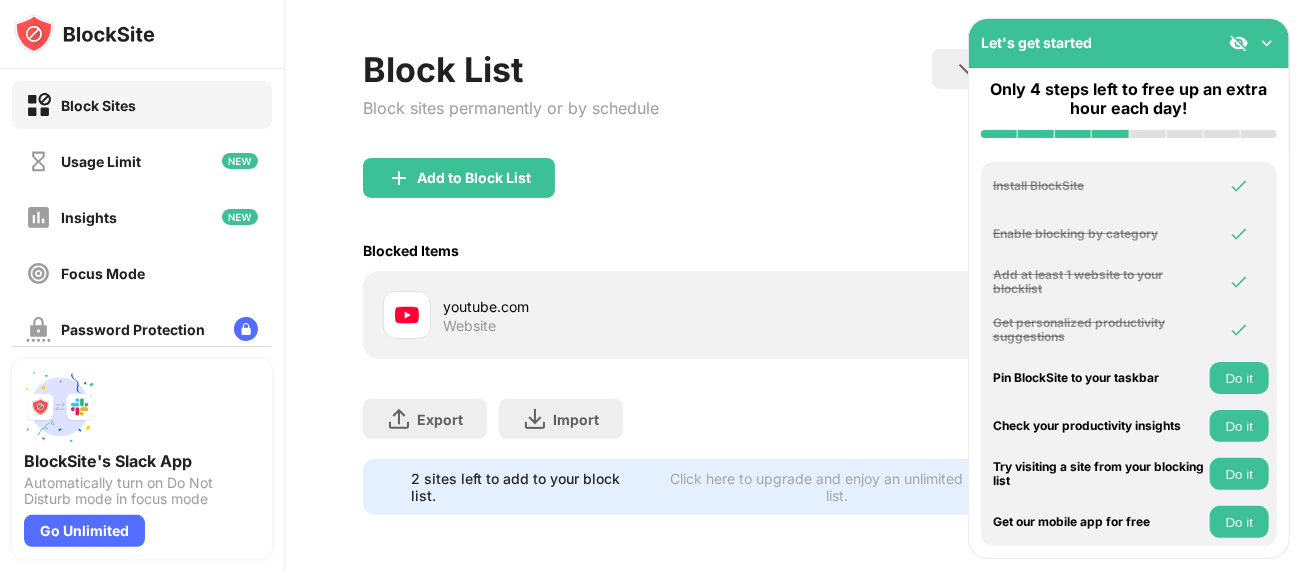 click on "Do it" at bounding box center [1239, 378] 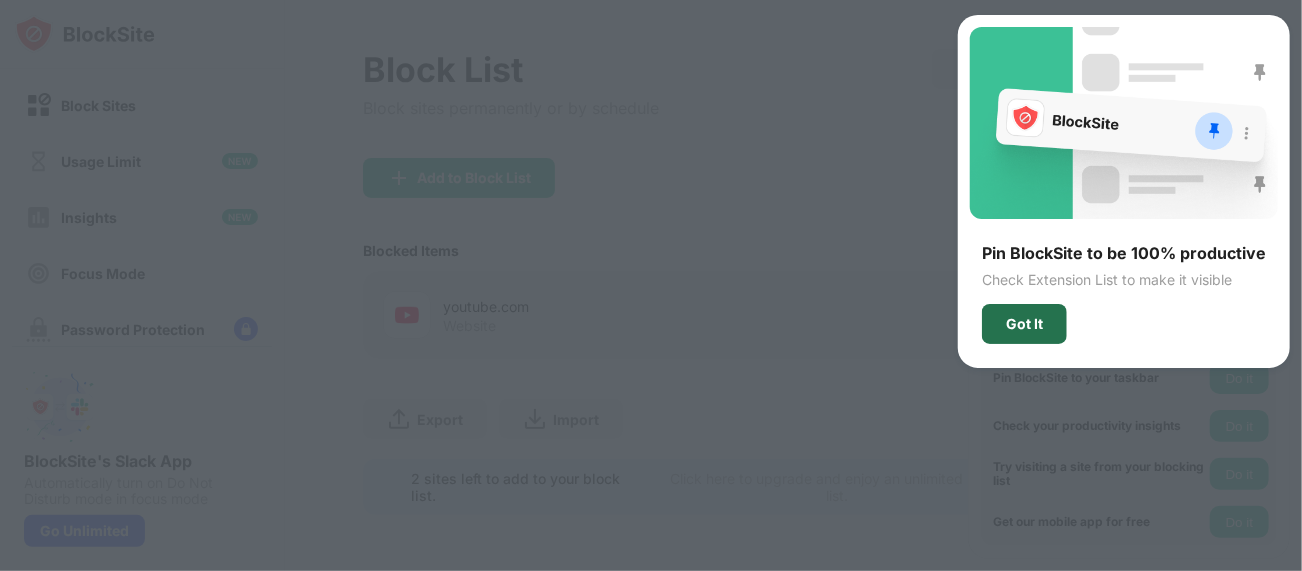click on "Got It" at bounding box center [1024, 324] 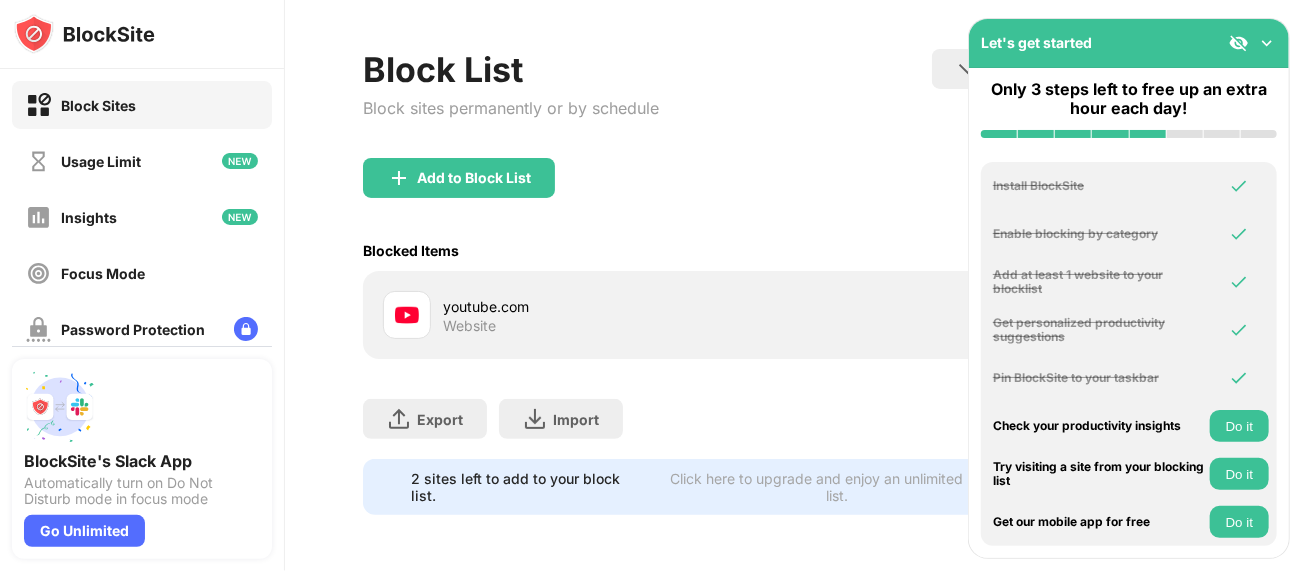click on "Do it" at bounding box center [1239, 474] 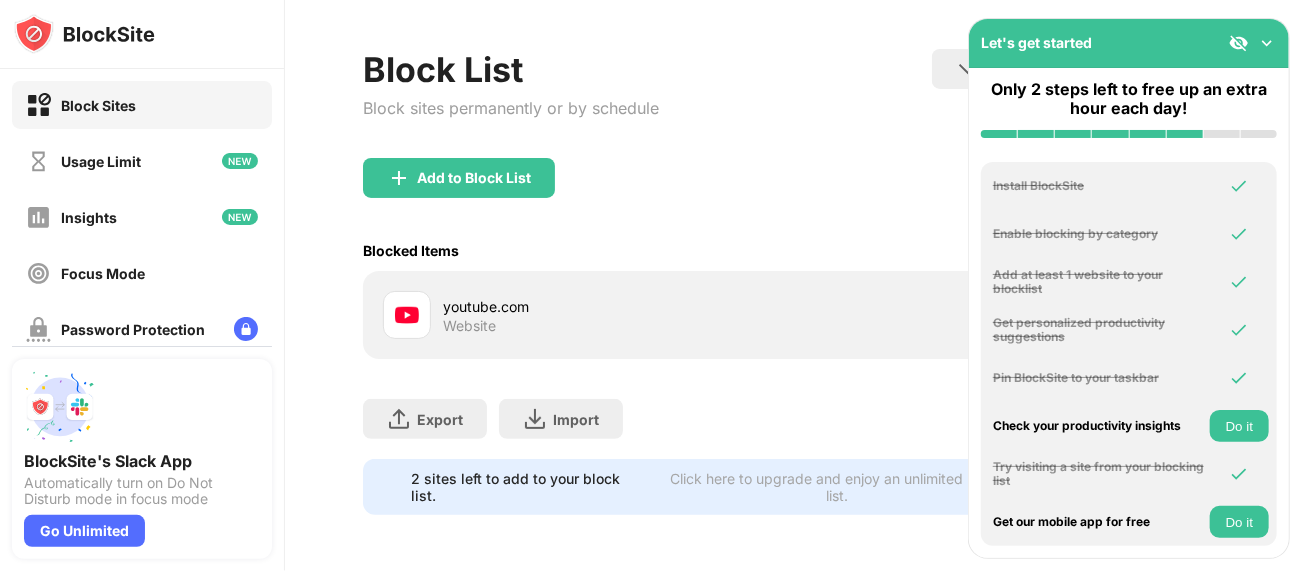 click on "Check your productivity insights Do it" at bounding box center (1129, 426) 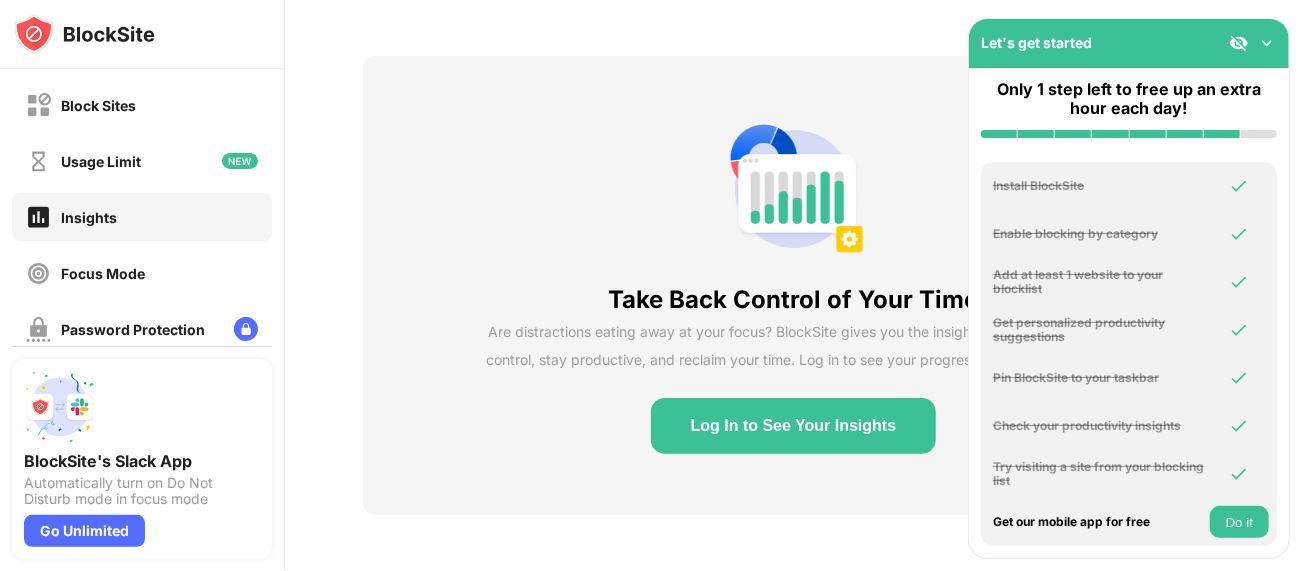 click on "Take Back Control of Your Time Are distractions eating away at your focus? BlockSite gives you the insights you need to take control, stay productive, and reclaim your time. Log in to see your progress and stay on track! Log In to See Your Insights" at bounding box center (793, 285) 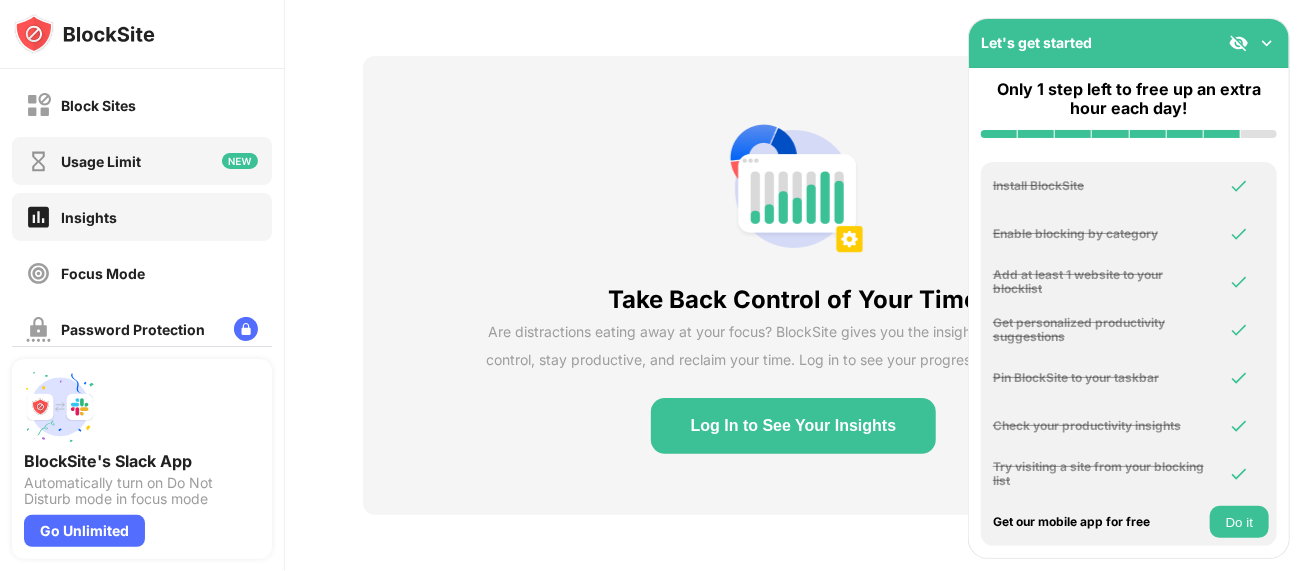 click on "Usage Limit" at bounding box center [101, 161] 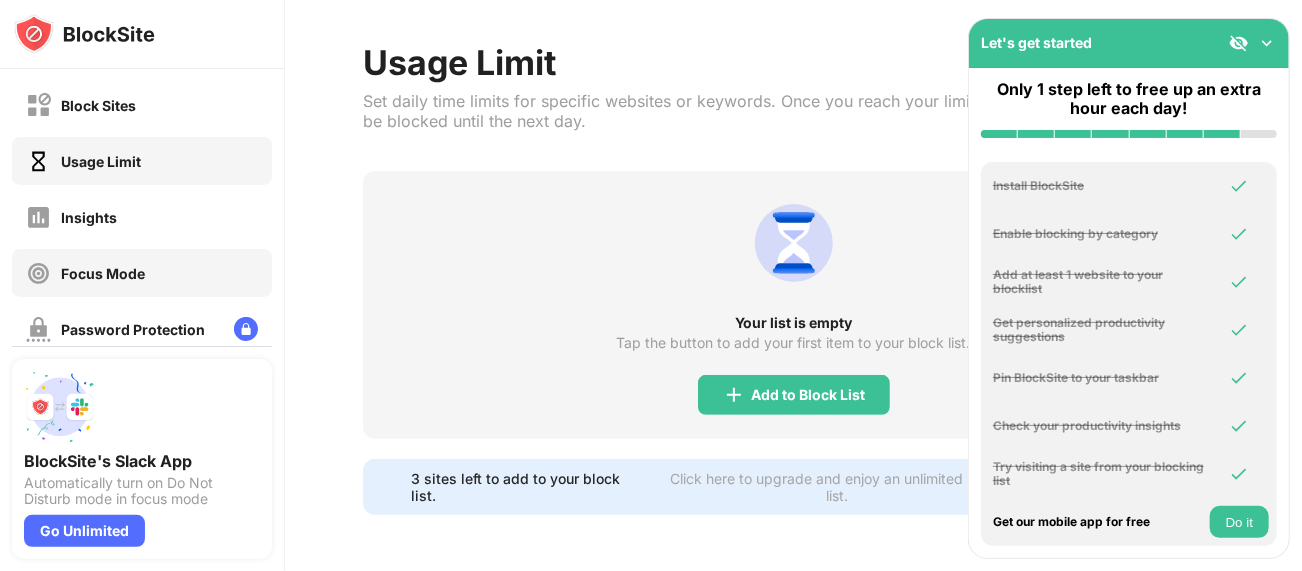scroll, scrollTop: 31, scrollLeft: 0, axis: vertical 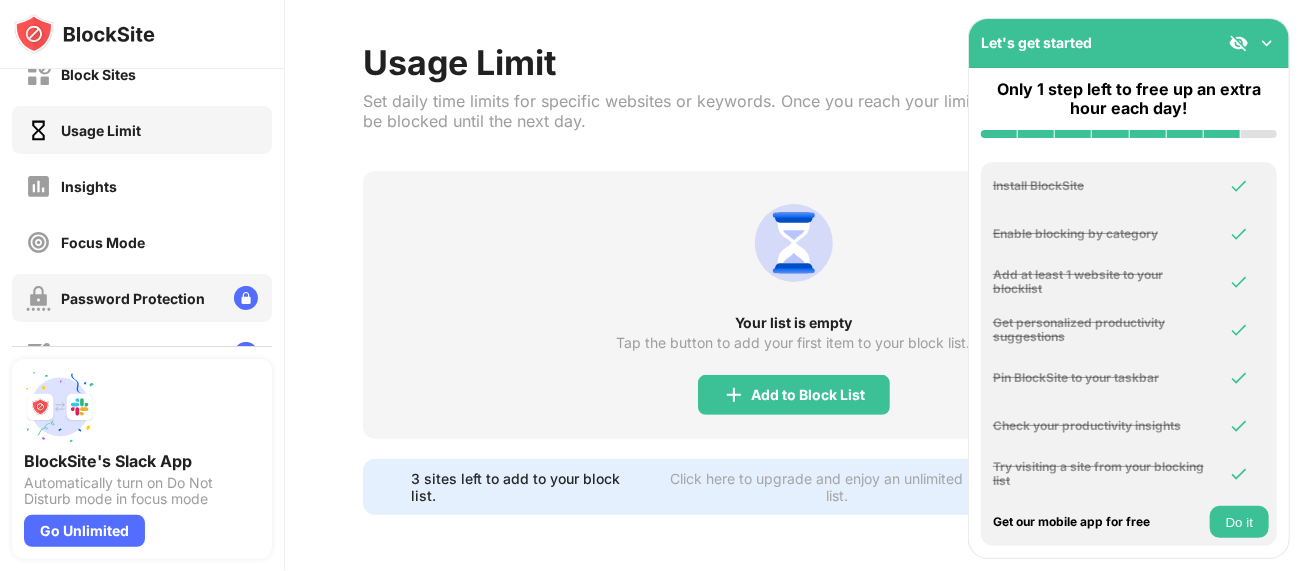 drag, startPoint x: 181, startPoint y: 276, endPoint x: 195, endPoint y: 269, distance: 15.652476 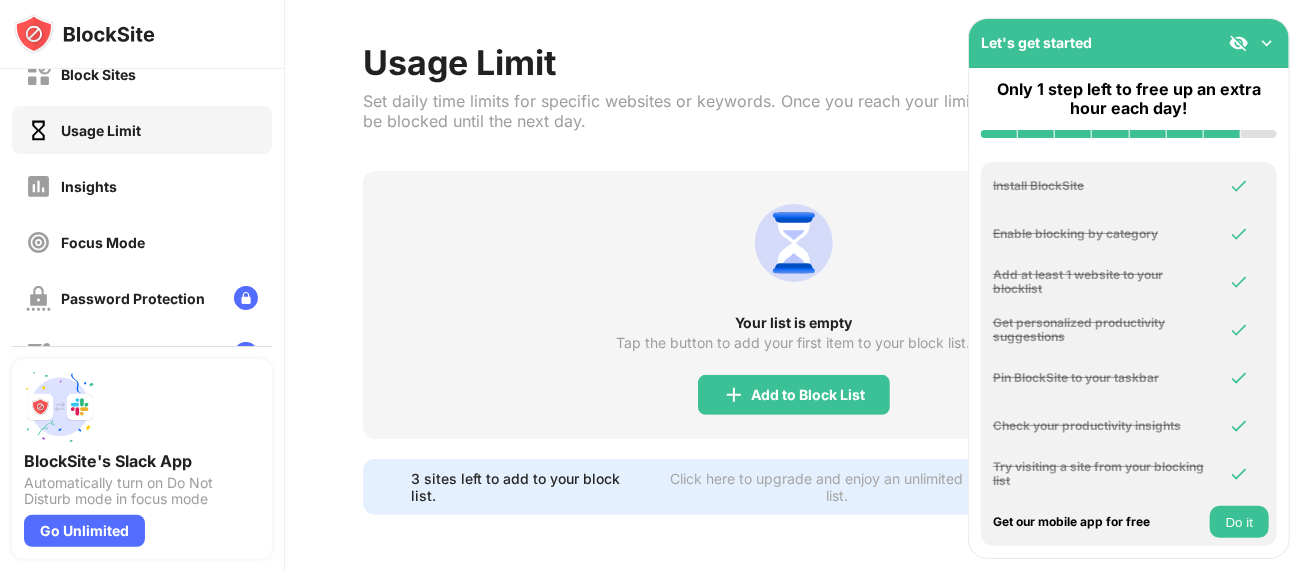 drag, startPoint x: 195, startPoint y: 269, endPoint x: 193, endPoint y: 243, distance: 26.076809 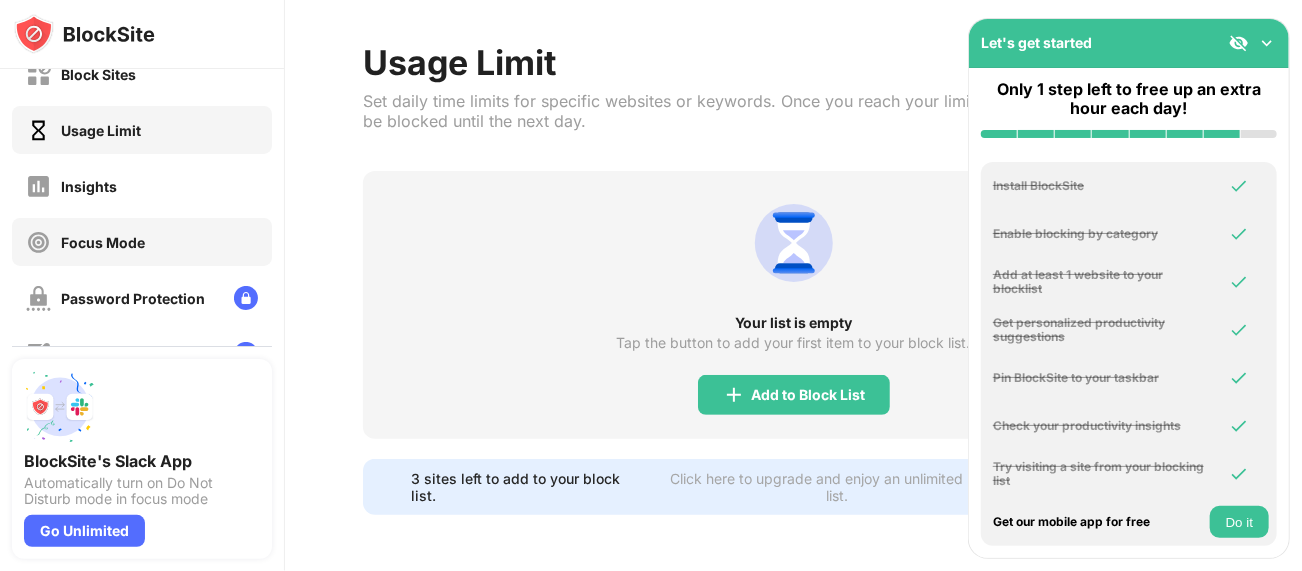 click on "Focus Mode" at bounding box center [142, 242] 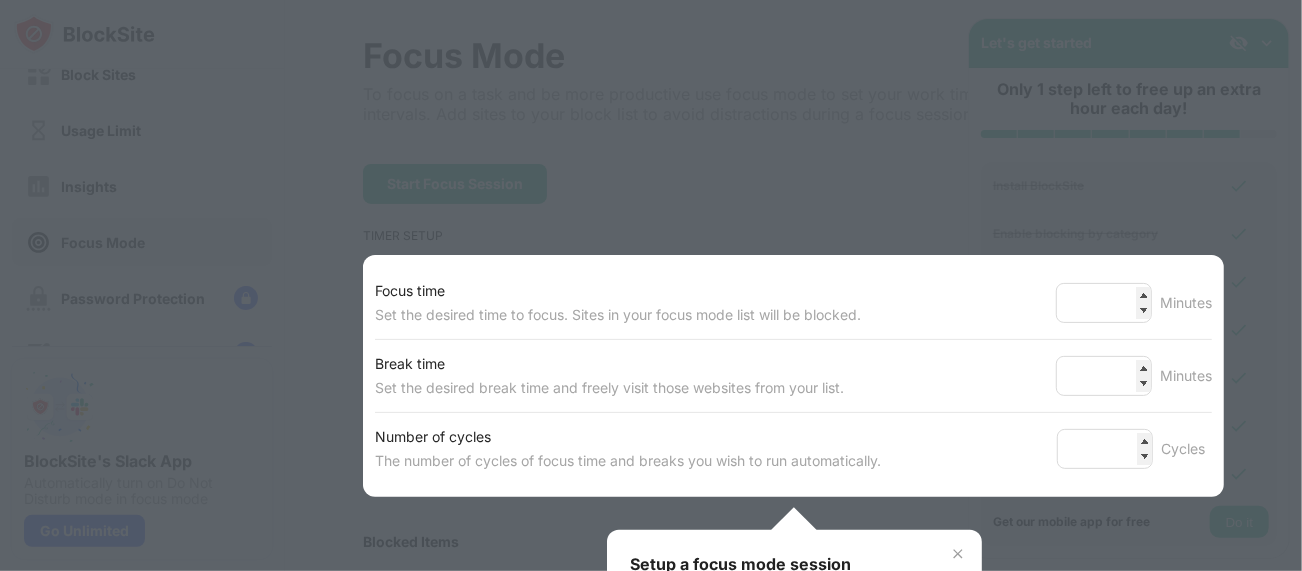 click at bounding box center [651, 285] 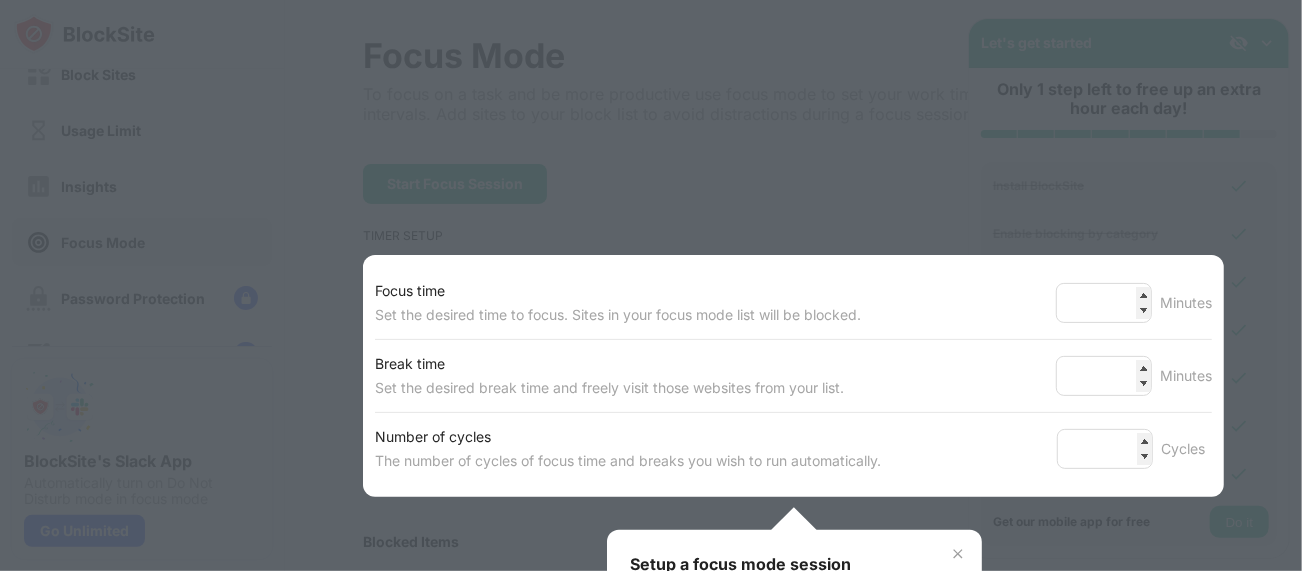 click on "Set the desired time to focus. Sites in your focus mode list will be blocked." at bounding box center (618, 315) 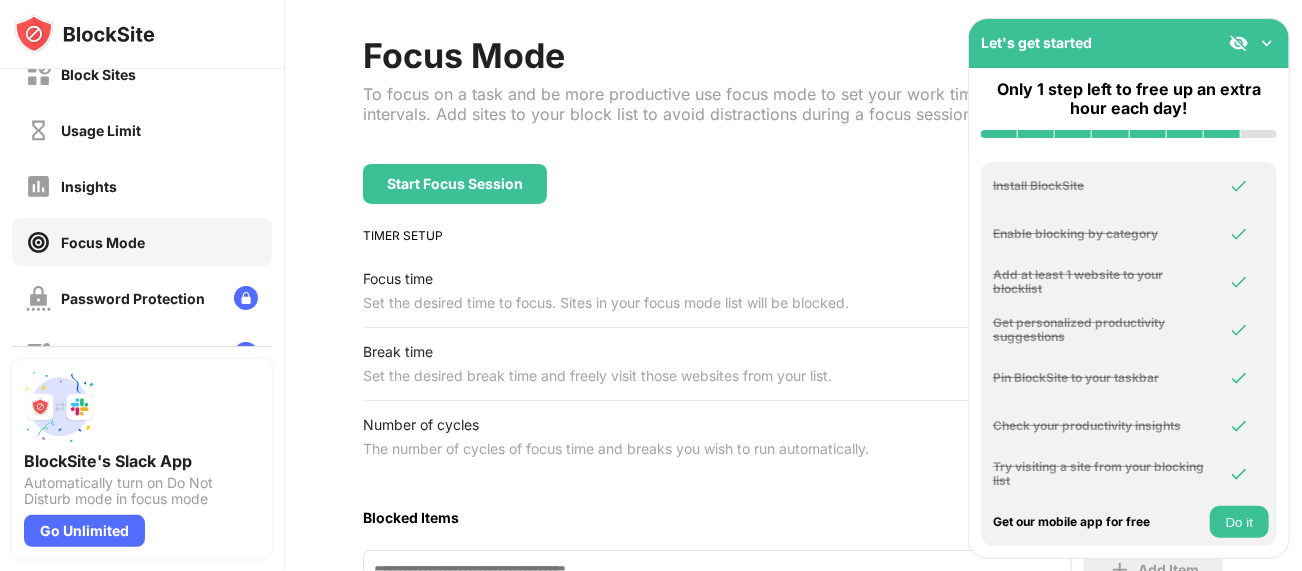 click on "Set the desired time to focus. Sites in your focus mode list will be blocked." at bounding box center (606, 303) 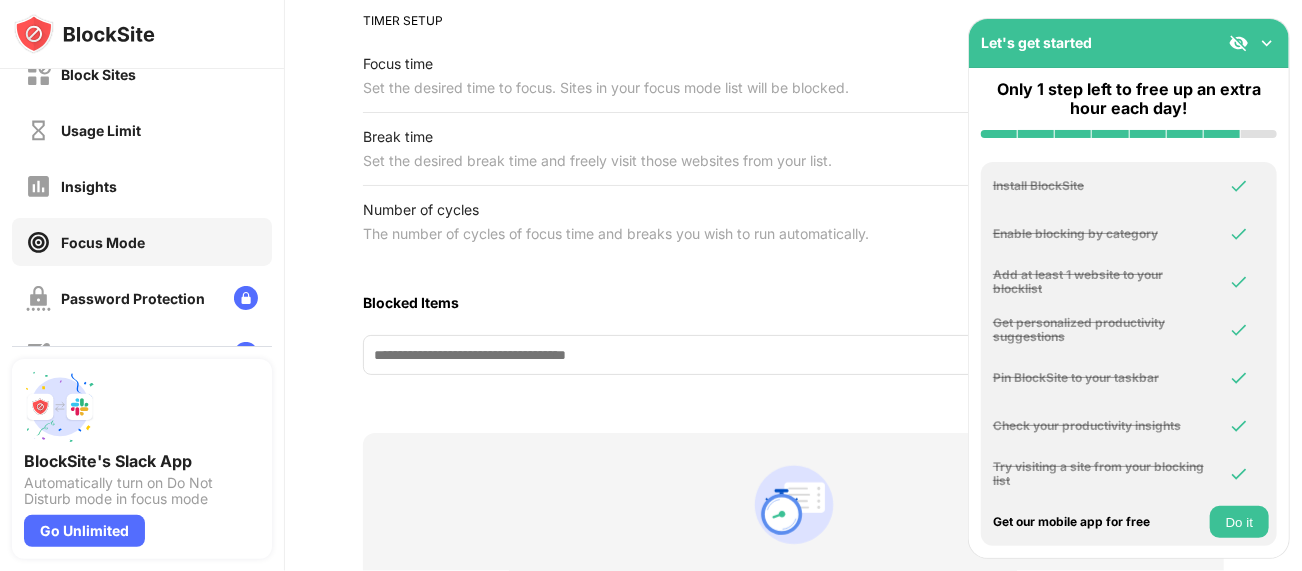 scroll, scrollTop: 0, scrollLeft: 0, axis: both 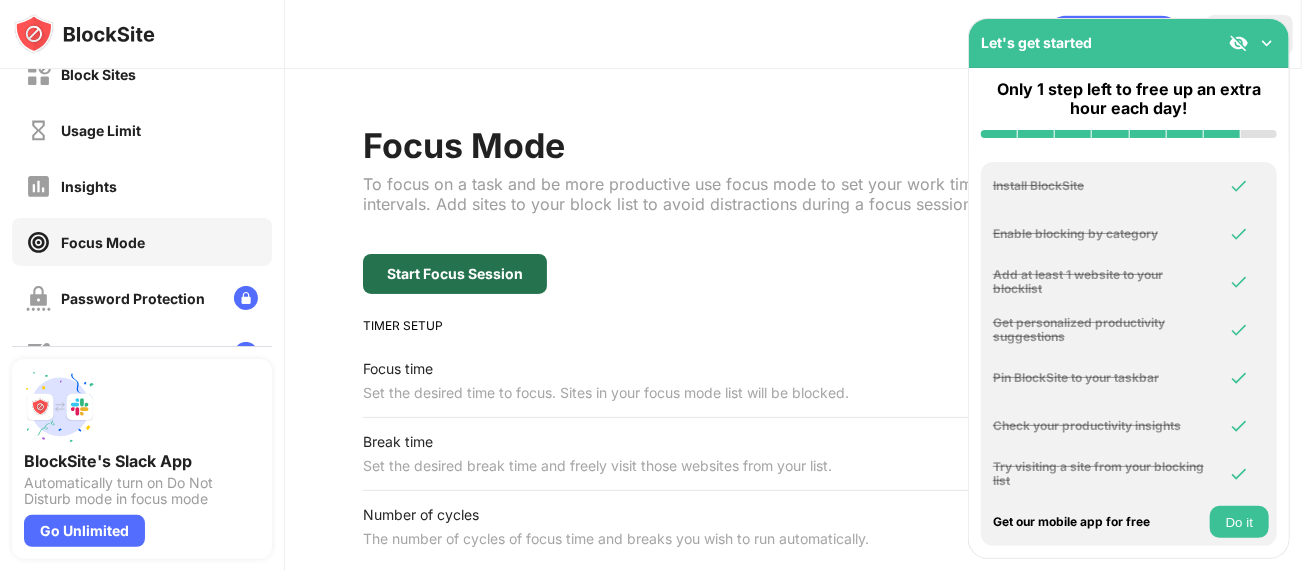 click on "Start Focus Session" at bounding box center [455, 274] 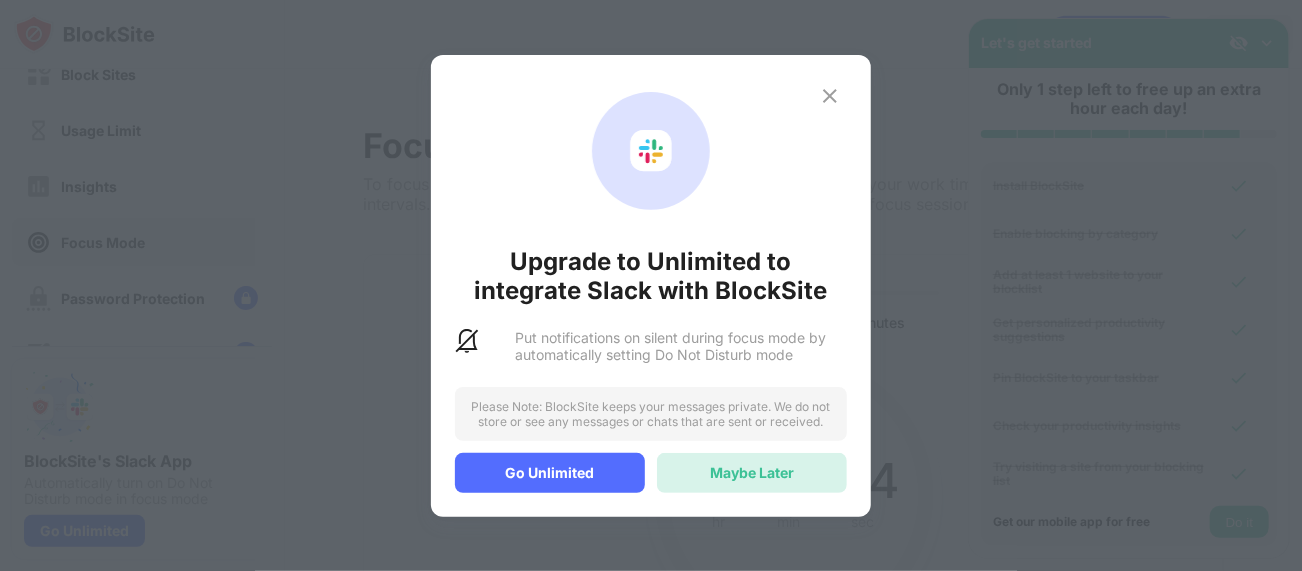 click on "Maybe Later" at bounding box center (752, 472) 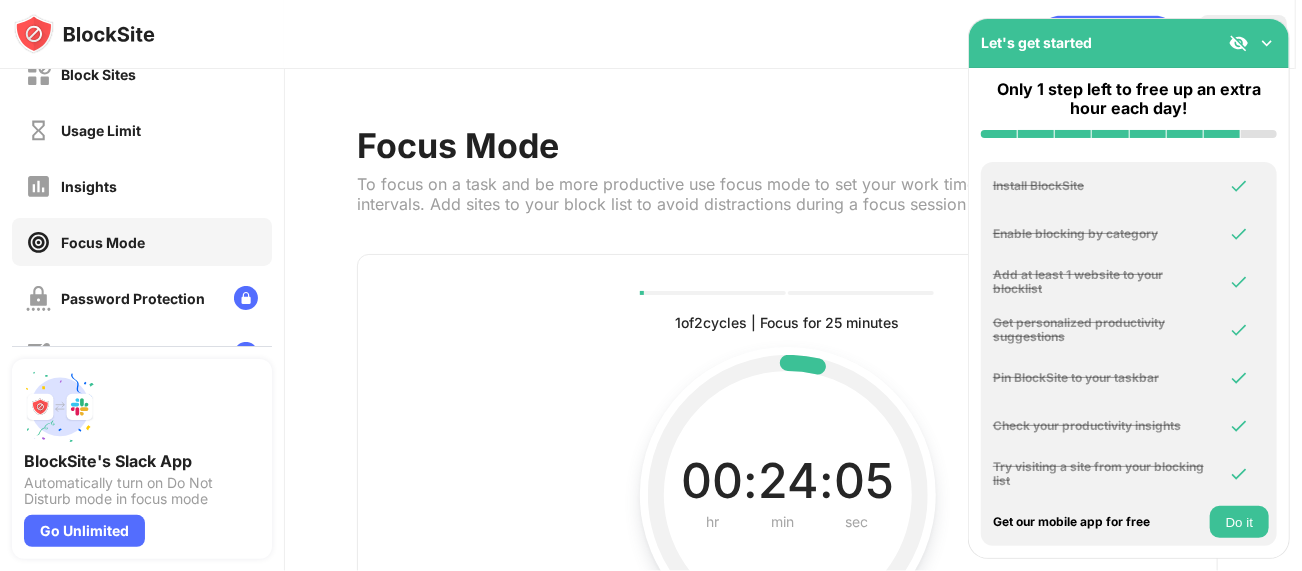 scroll, scrollTop: 0, scrollLeft: 2, axis: horizontal 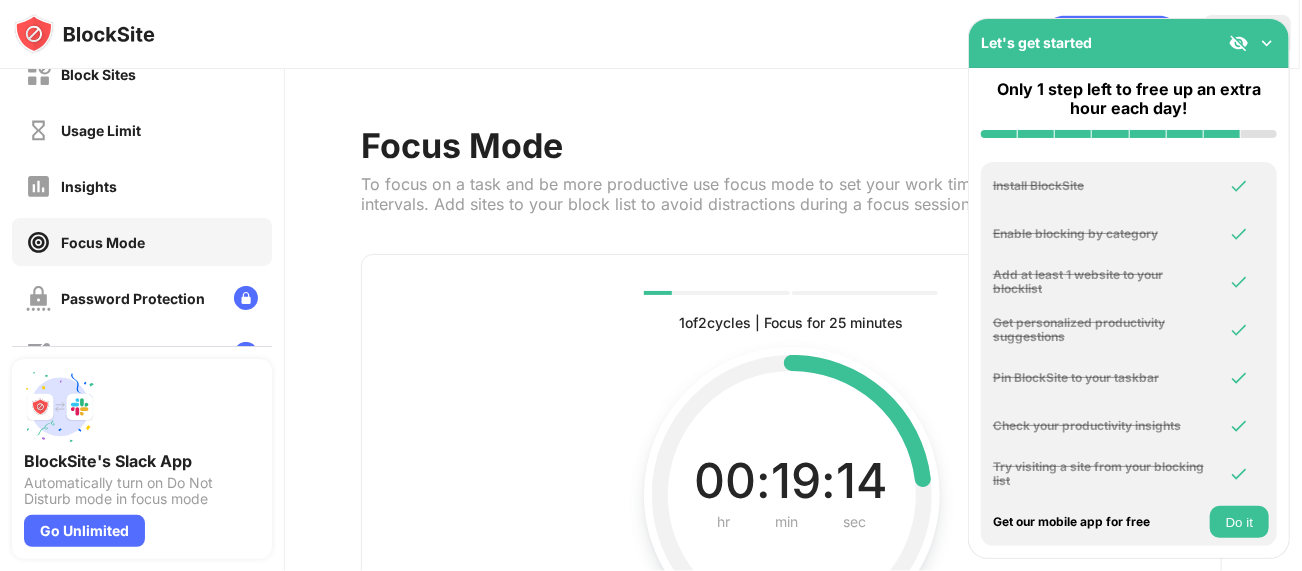click on "Focus Mode" at bounding box center (85, 242) 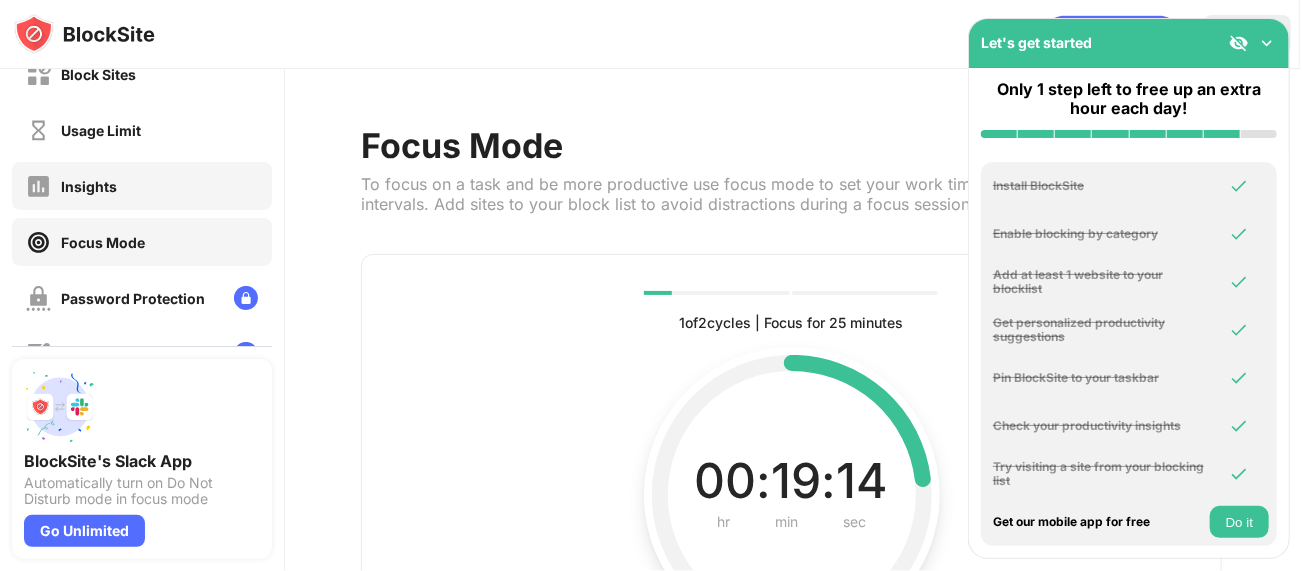 click on "Insights" at bounding box center (142, 186) 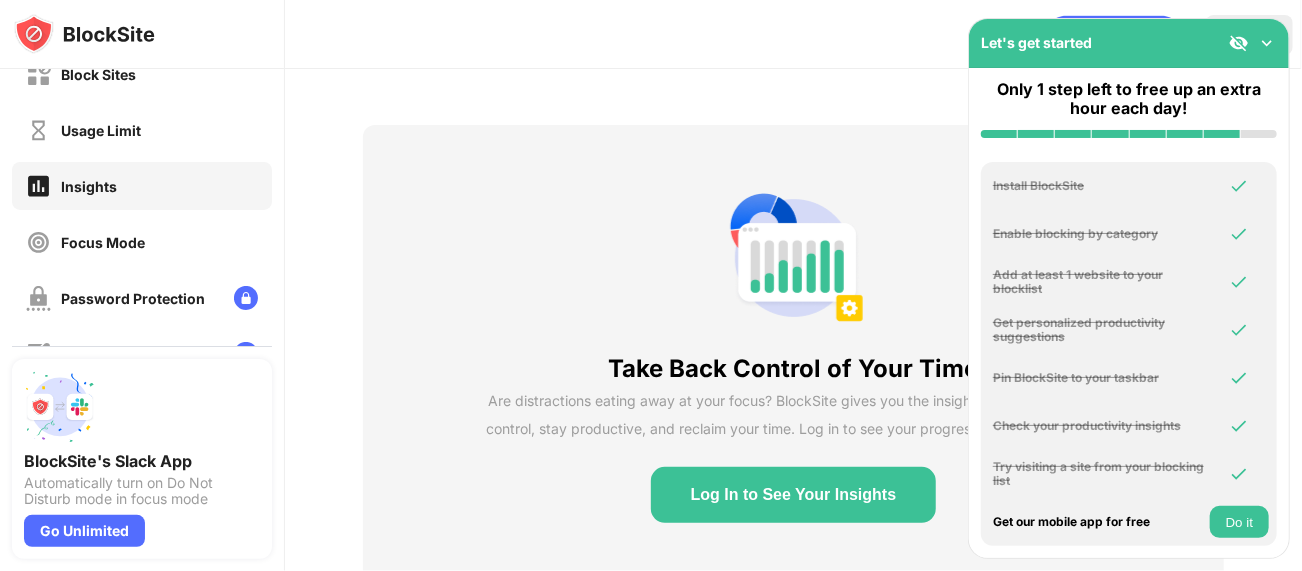 click on "Insights" at bounding box center (142, 186) 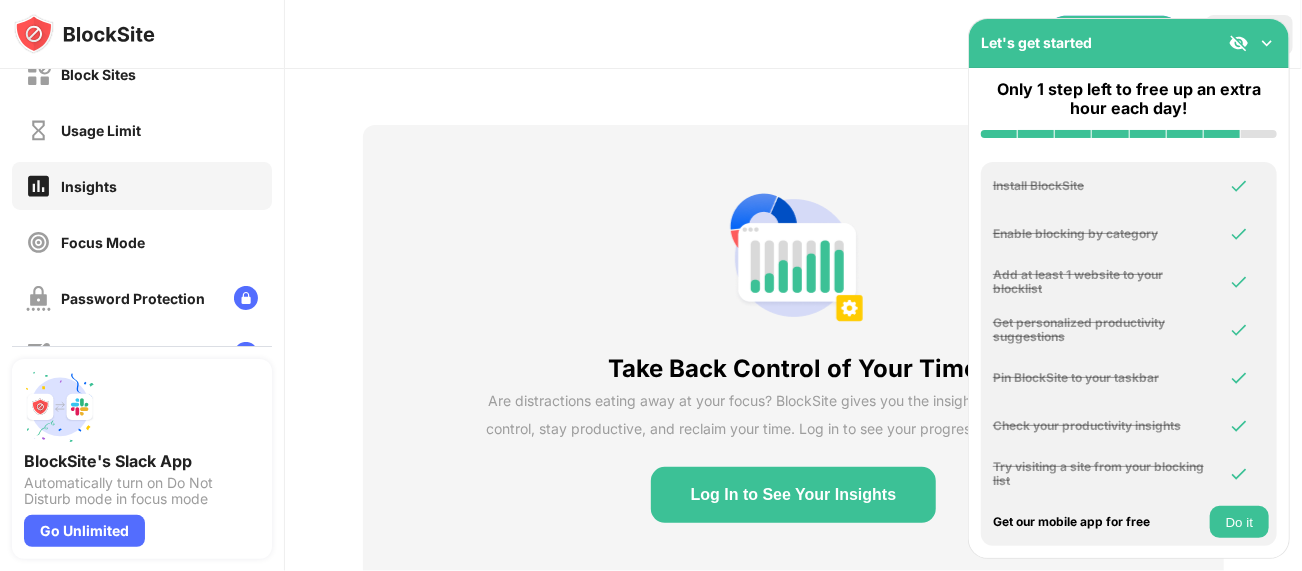 scroll, scrollTop: 0, scrollLeft: 0, axis: both 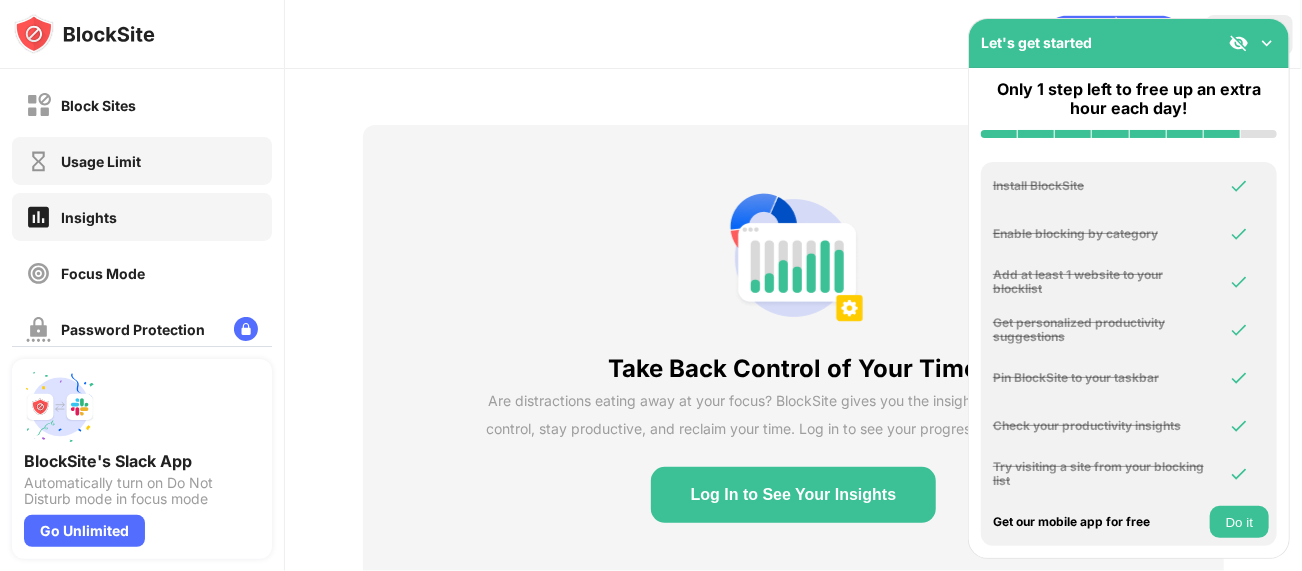 click on "Usage Limit" at bounding box center (142, 161) 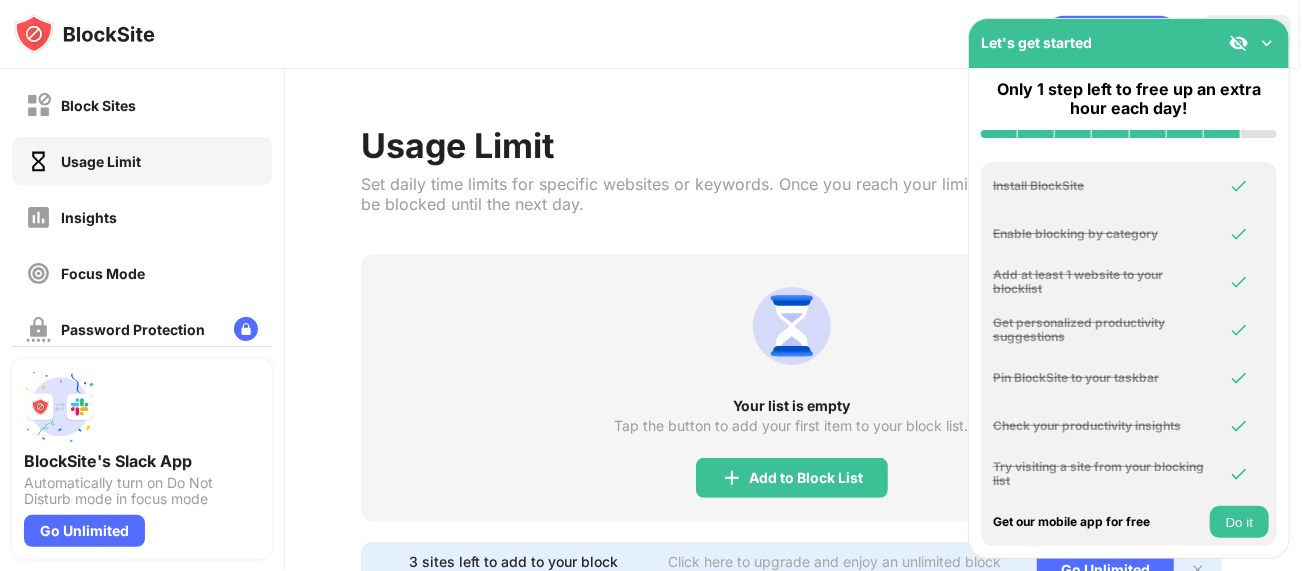 click on "Usage Limit" at bounding box center [142, 161] 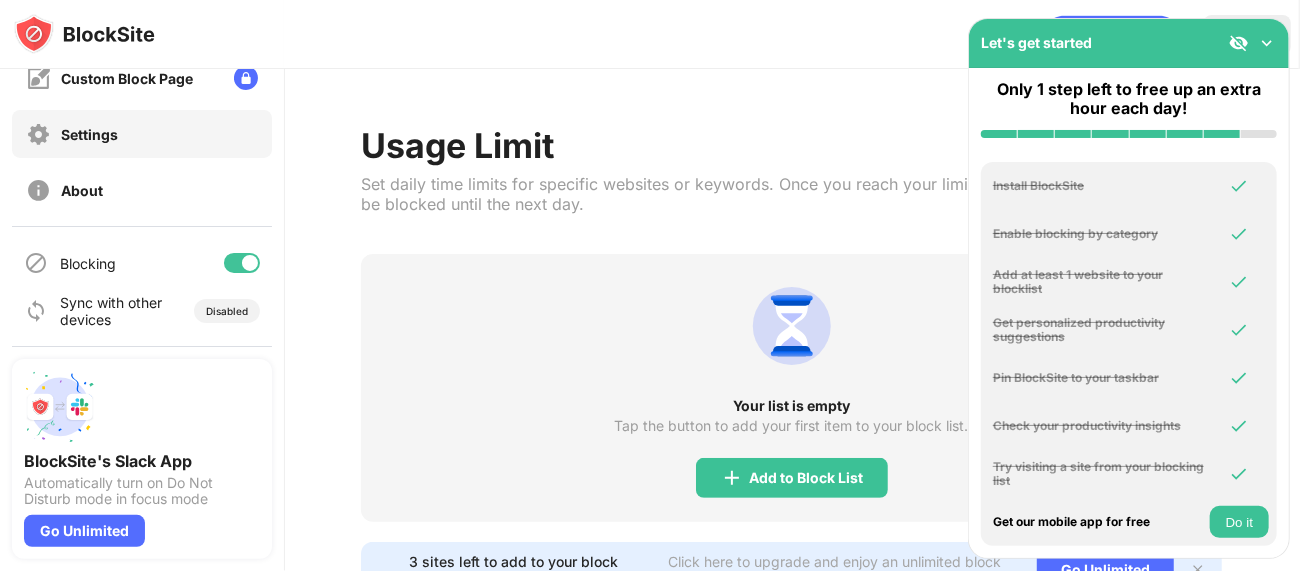 scroll, scrollTop: 0, scrollLeft: 0, axis: both 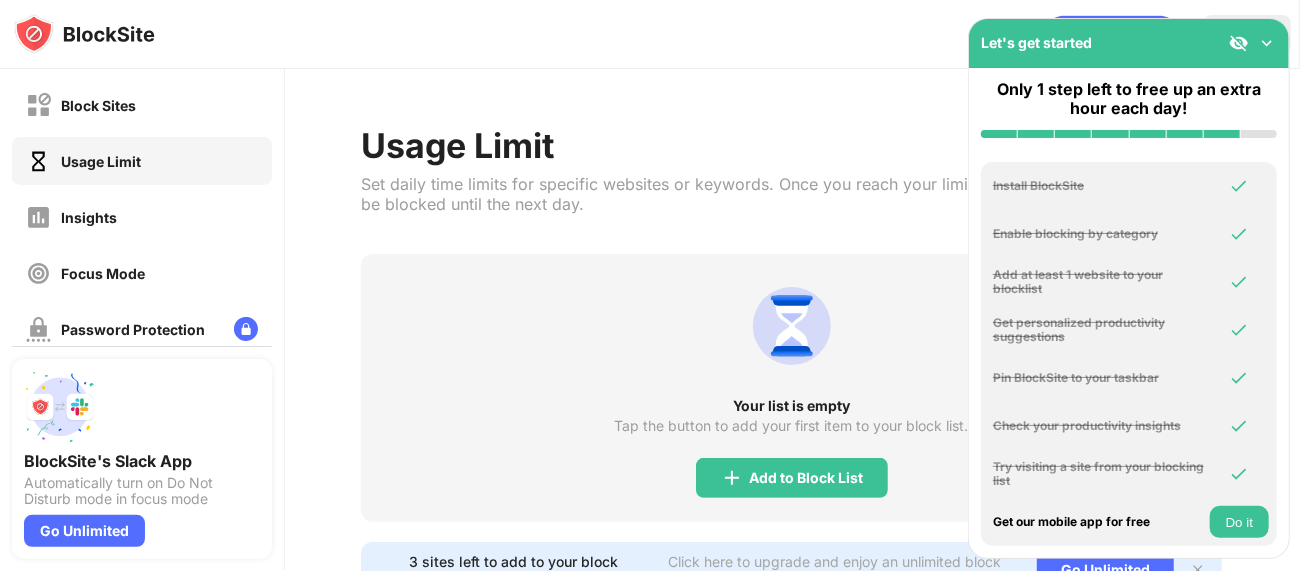 click on "Usage Limit" at bounding box center (142, 161) 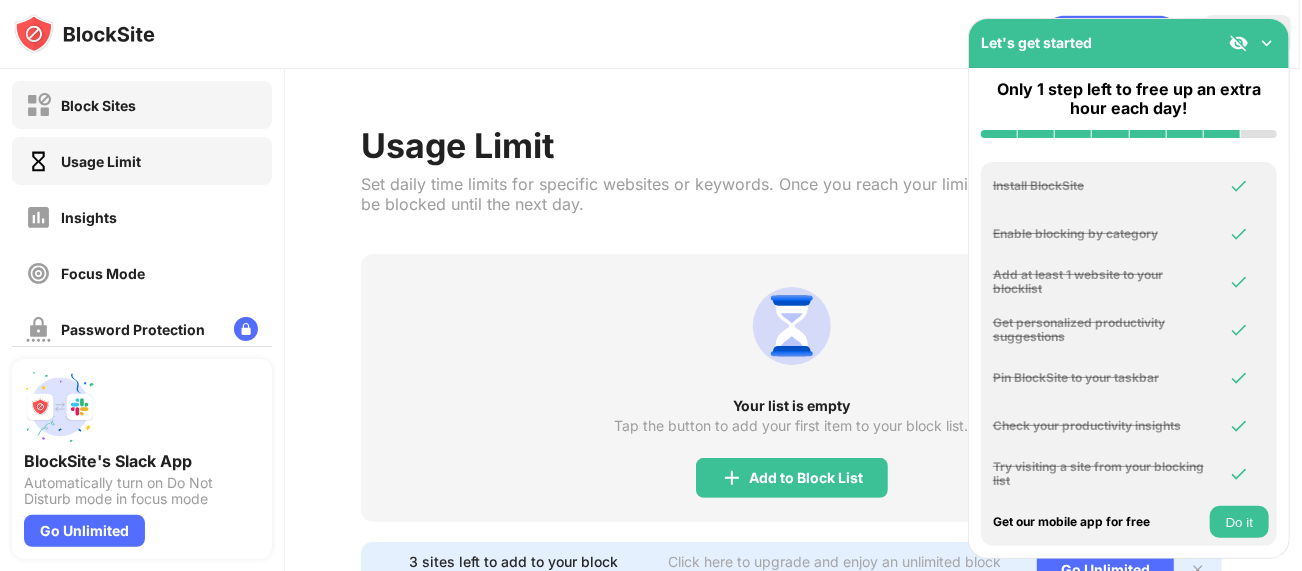 click on "Block Sites" at bounding box center [142, 105] 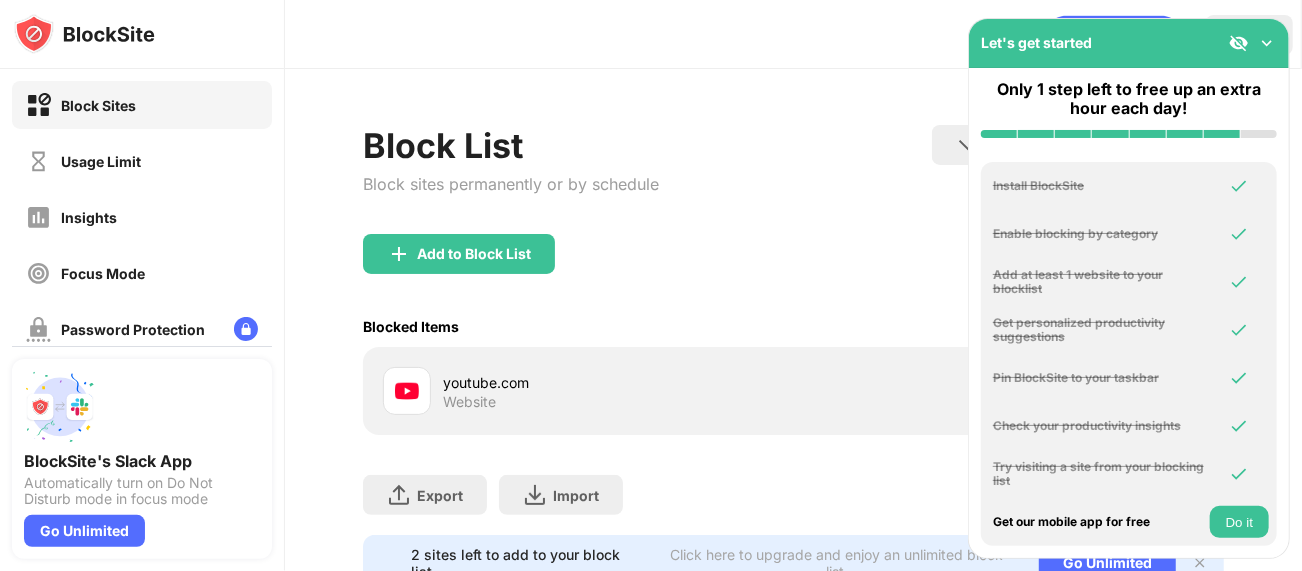 scroll, scrollTop: 90, scrollLeft: 2, axis: both 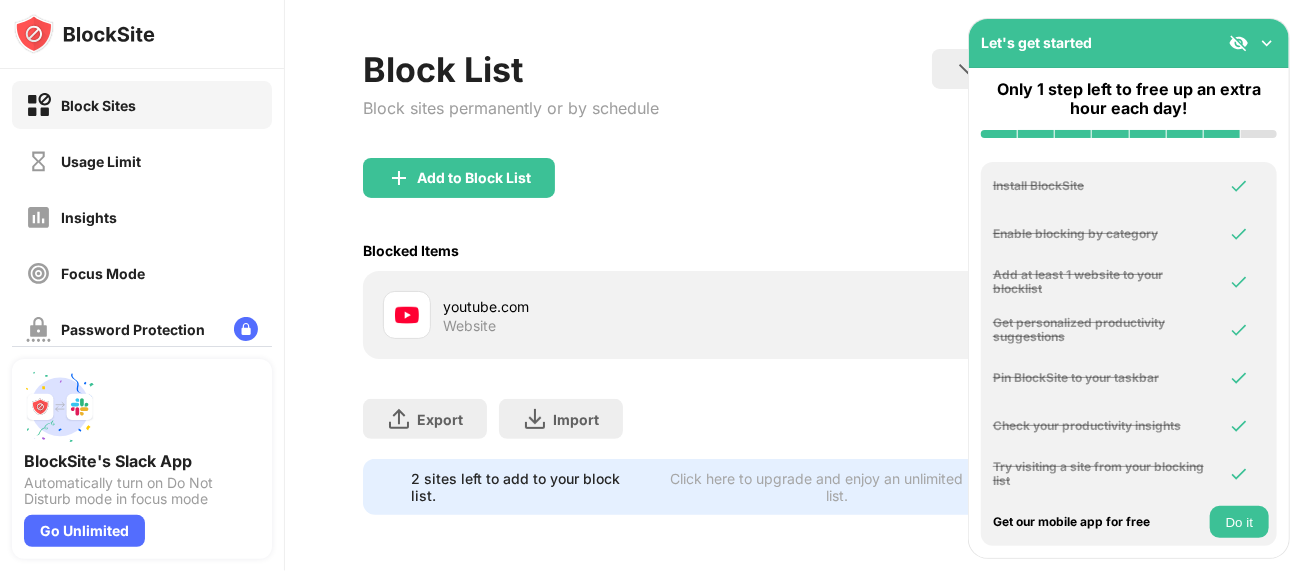 click on "2 sites left to add to your block list." at bounding box center (529, 487) 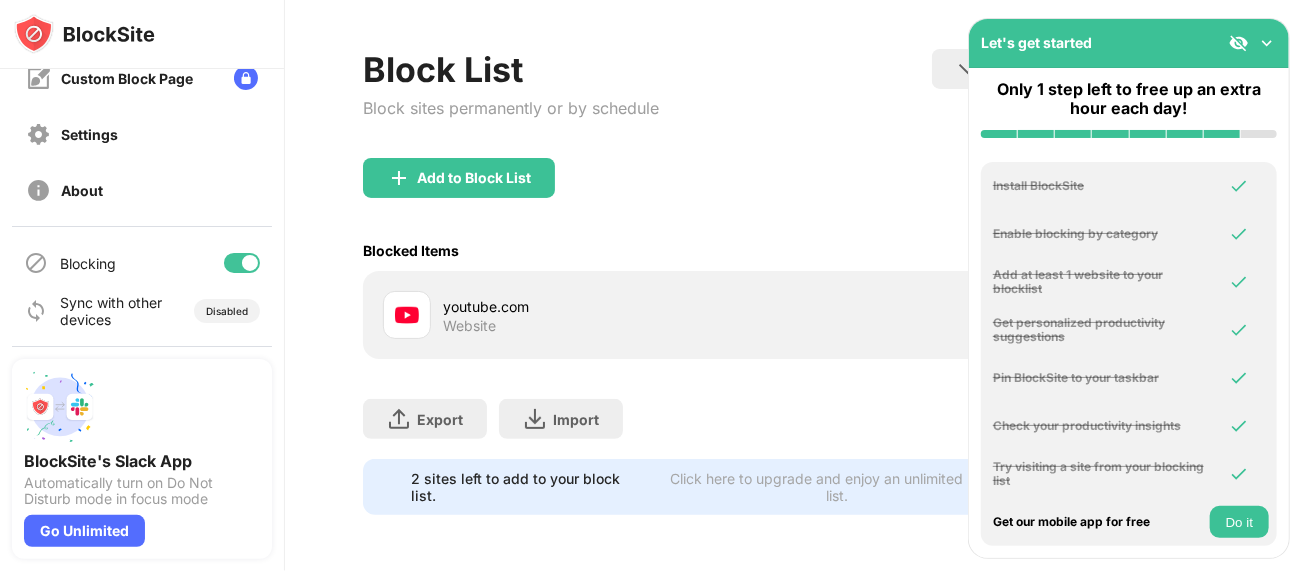 scroll, scrollTop: 0, scrollLeft: 0, axis: both 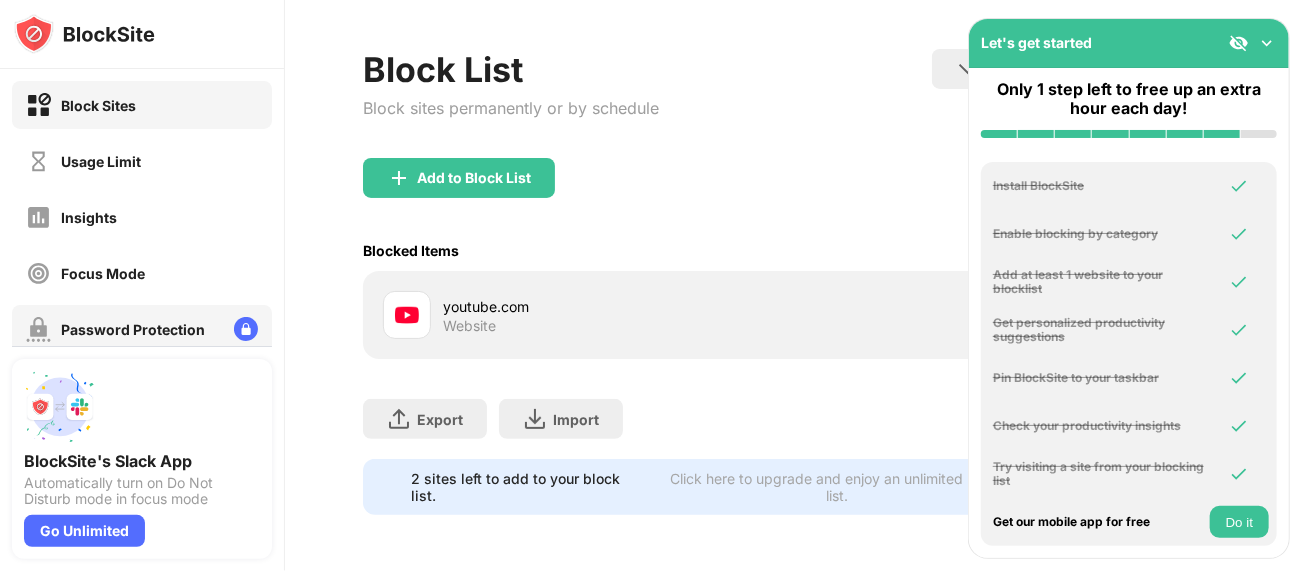 click on "Password Protection" at bounding box center [142, 329] 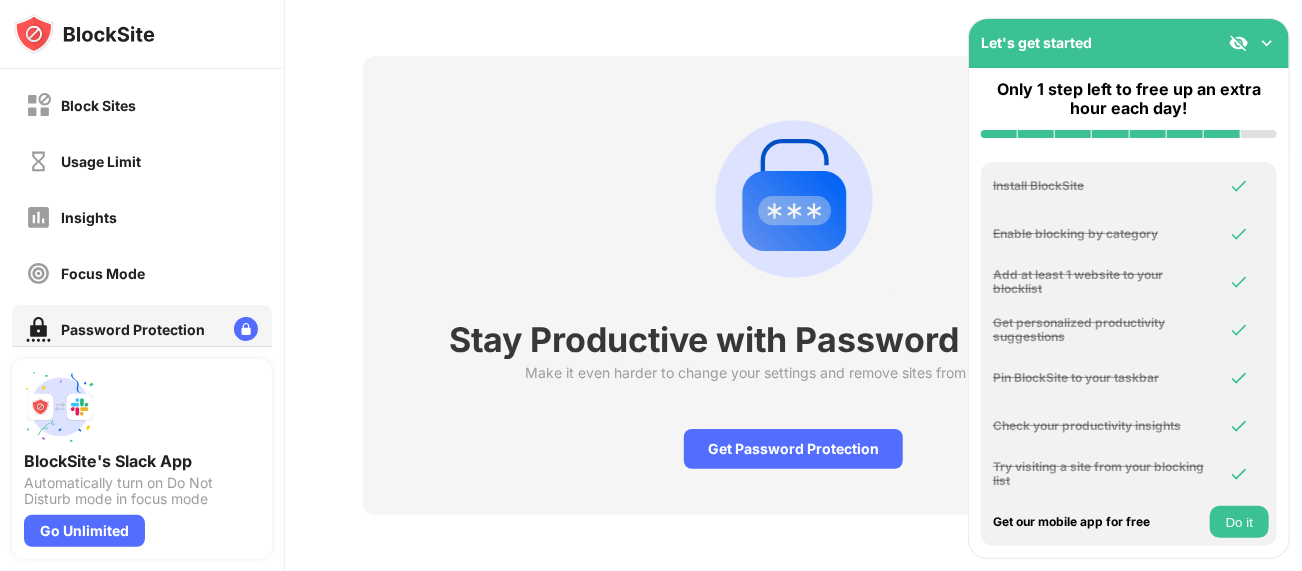 scroll, scrollTop: 84, scrollLeft: 2, axis: both 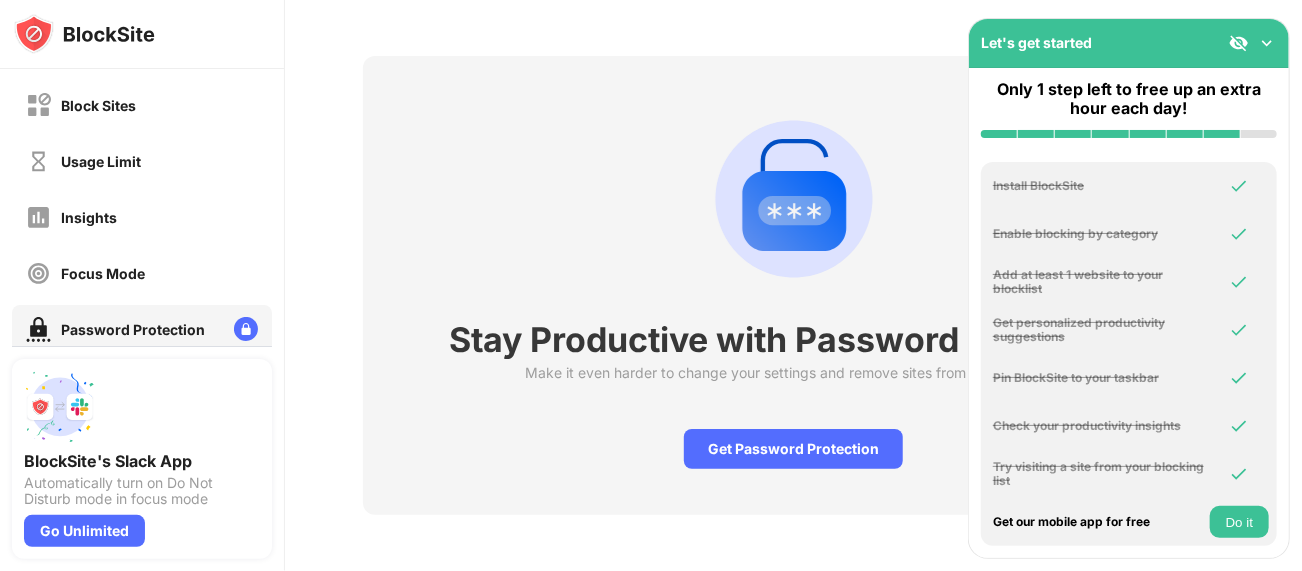 drag, startPoint x: 1277, startPoint y: 523, endPoint x: 1256, endPoint y: 525, distance: 21.095022 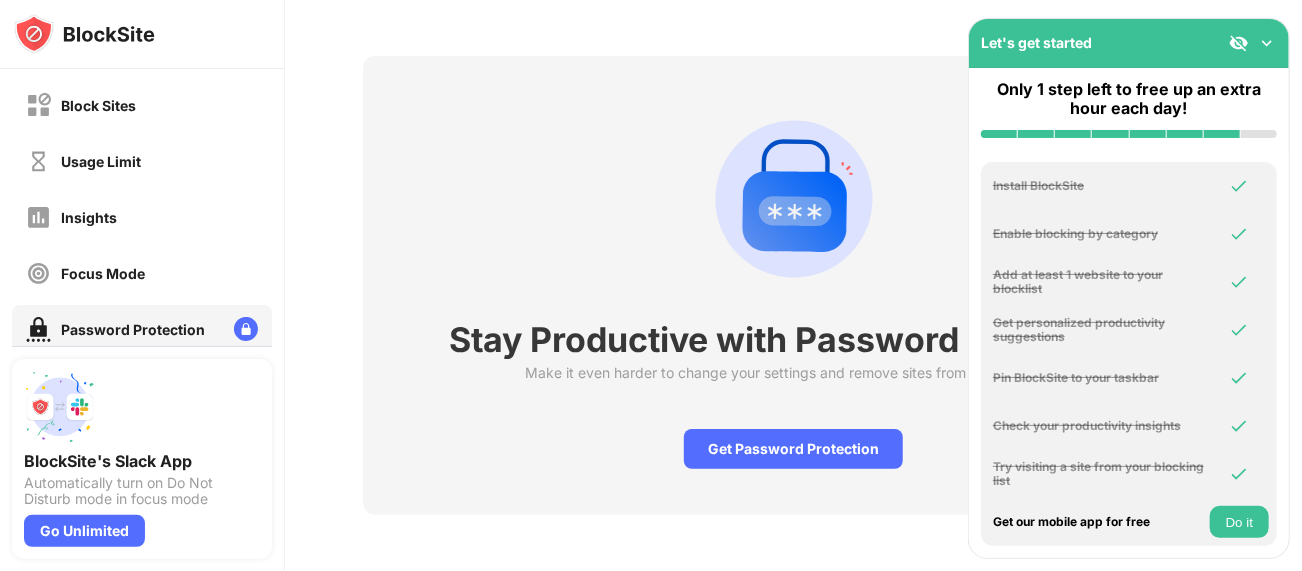 click on "Do it" at bounding box center [1239, 522] 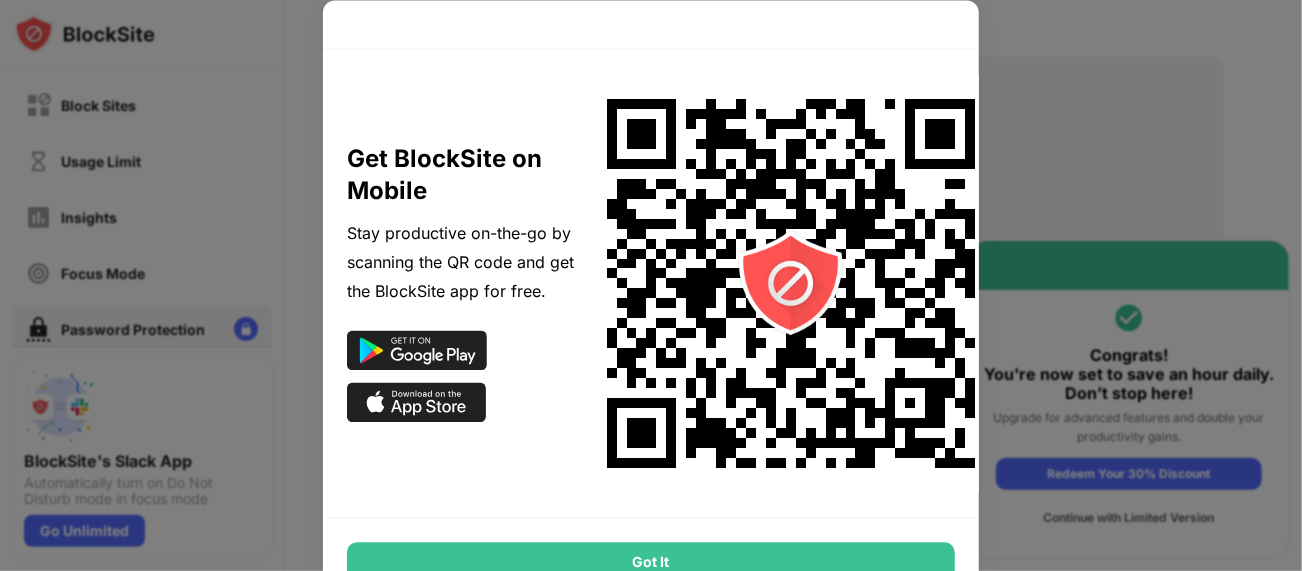 click on "Got It" at bounding box center [651, 562] 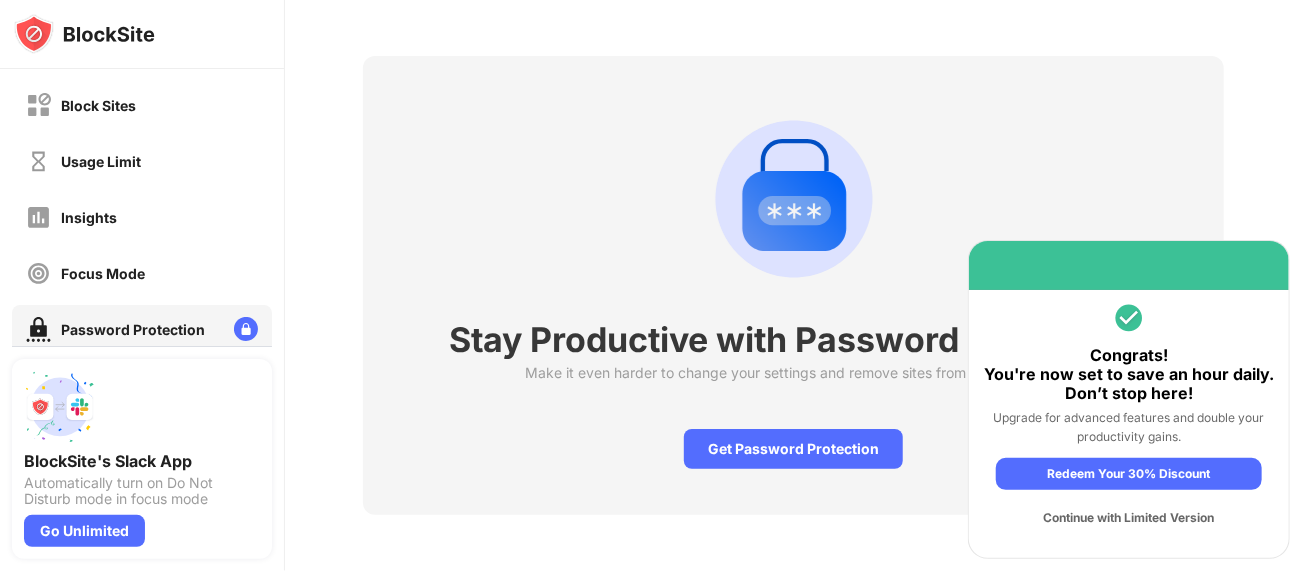 click on "Continue with Limited Version" at bounding box center (1129, 518) 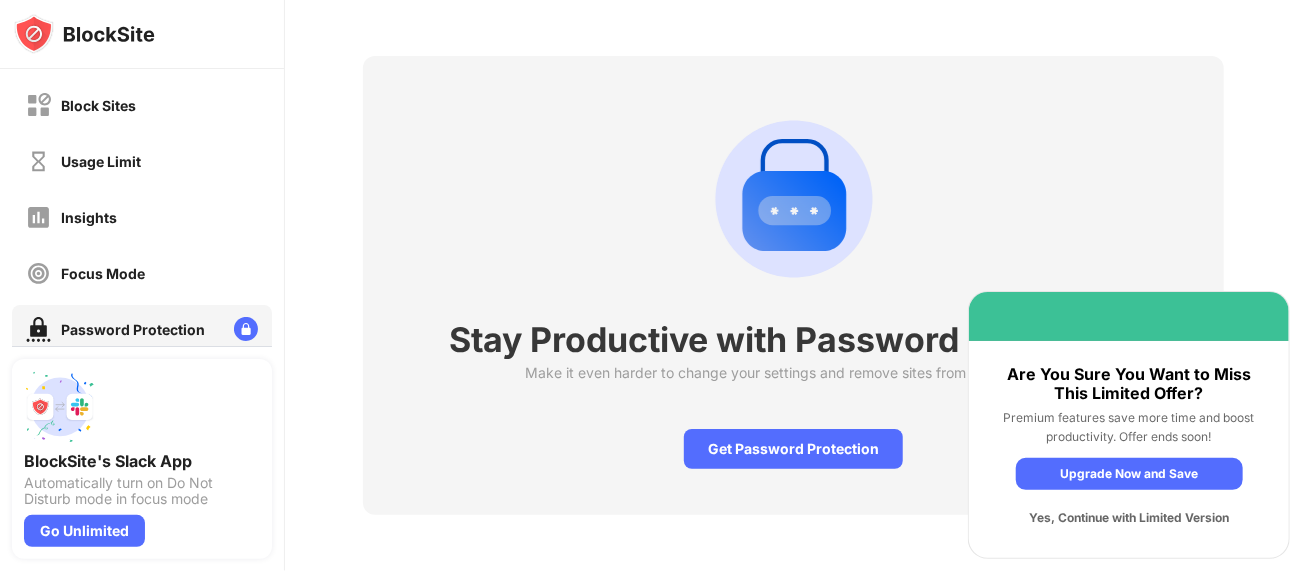 click on "Yes, Continue with Limited Version" at bounding box center (1129, 518) 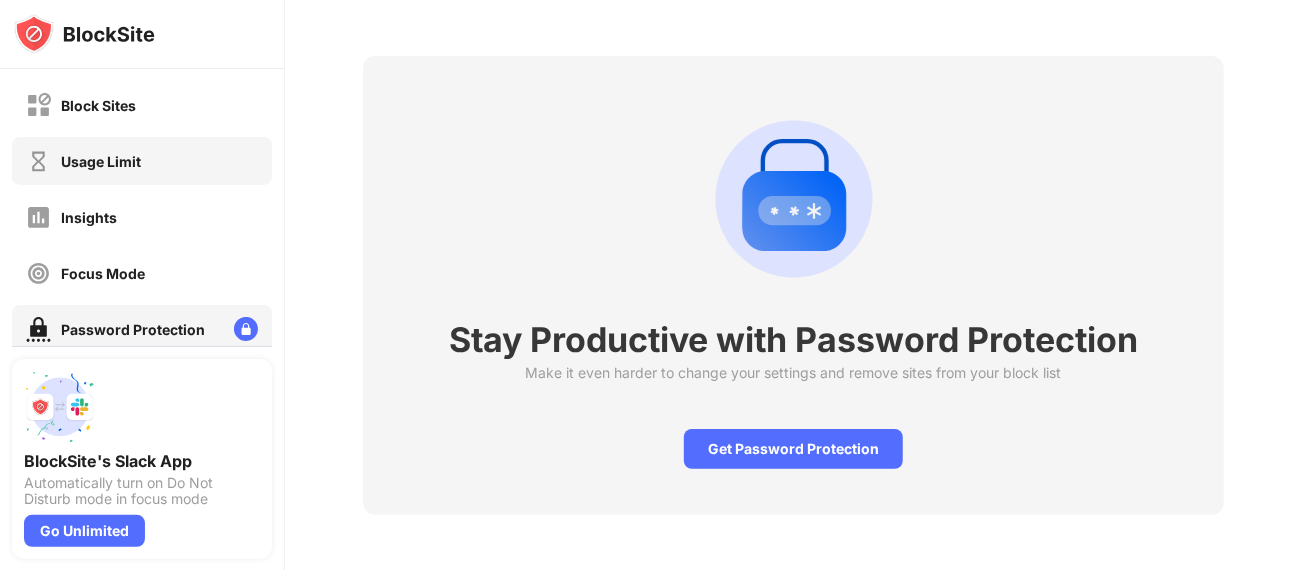 click on "Usage Limit" at bounding box center (83, 161) 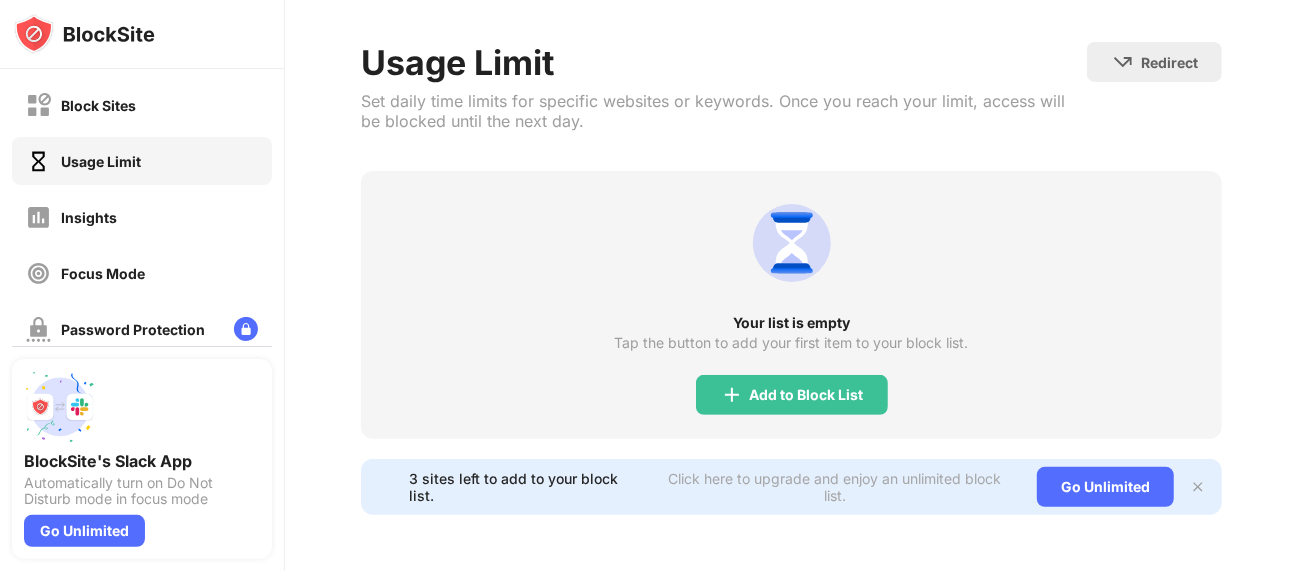 click on "Usage Limit" at bounding box center (83, 161) 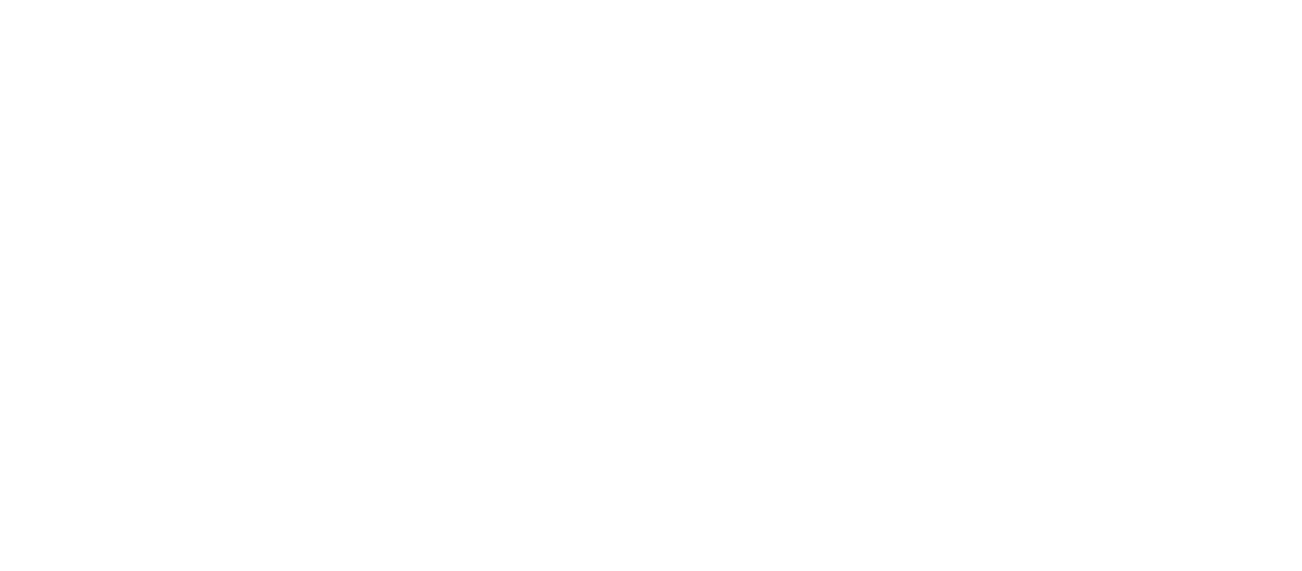 scroll, scrollTop: 0, scrollLeft: 0, axis: both 